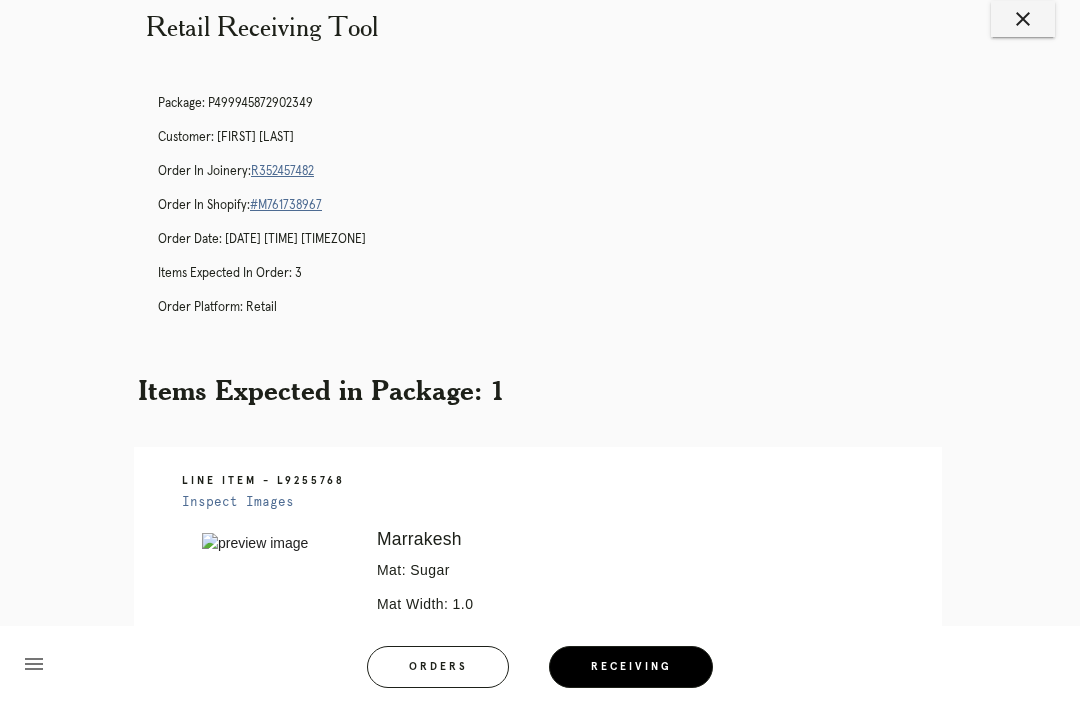scroll, scrollTop: 0, scrollLeft: 0, axis: both 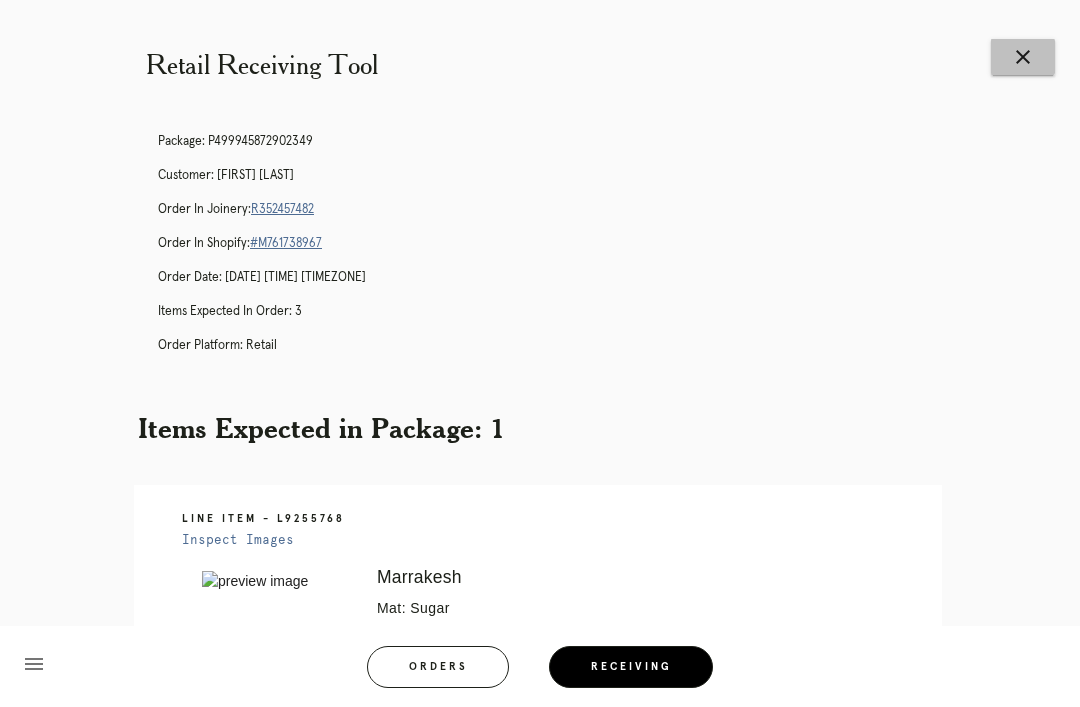 click on "close" at bounding box center (1023, 57) 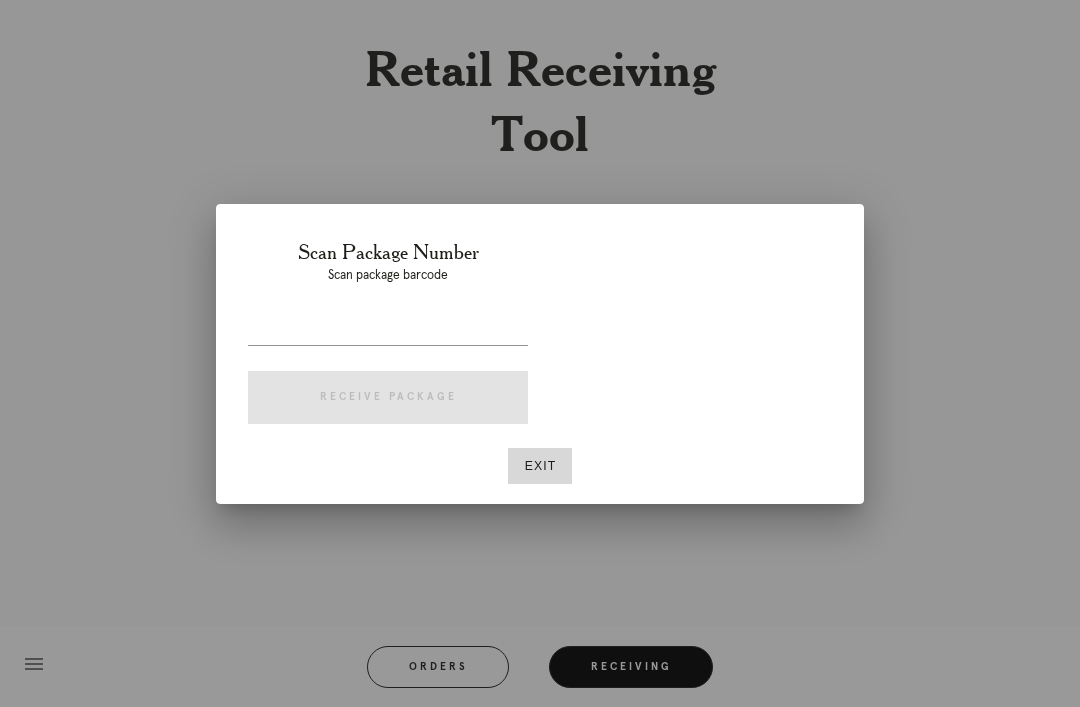 scroll, scrollTop: 0, scrollLeft: 0, axis: both 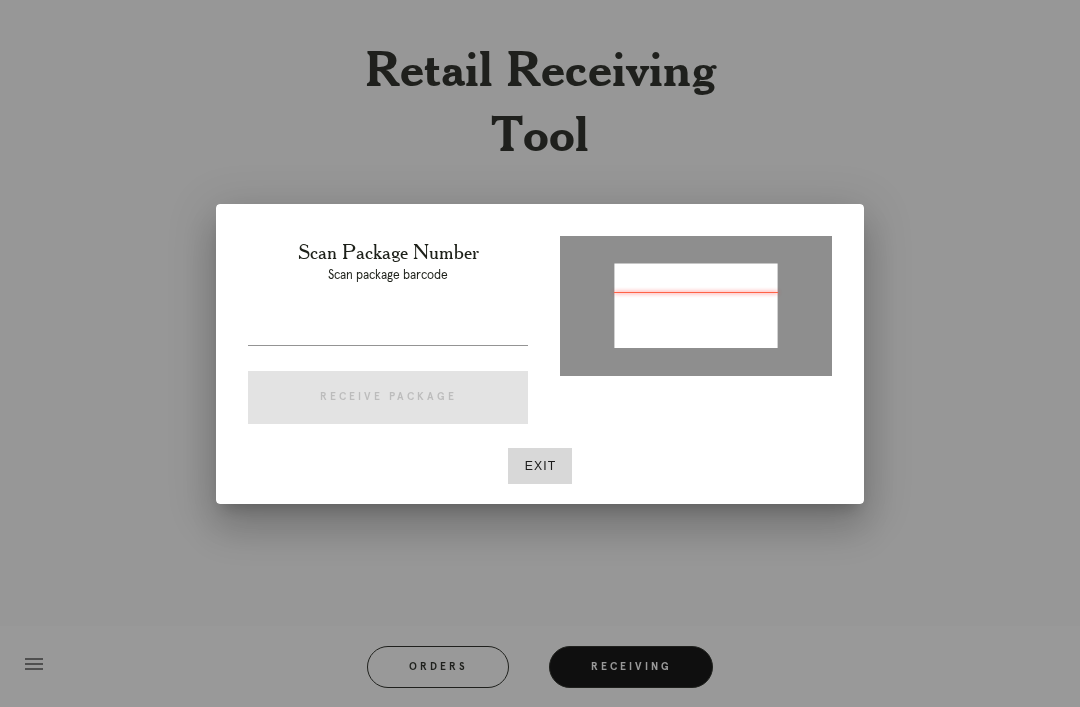 type on "P368166234815944" 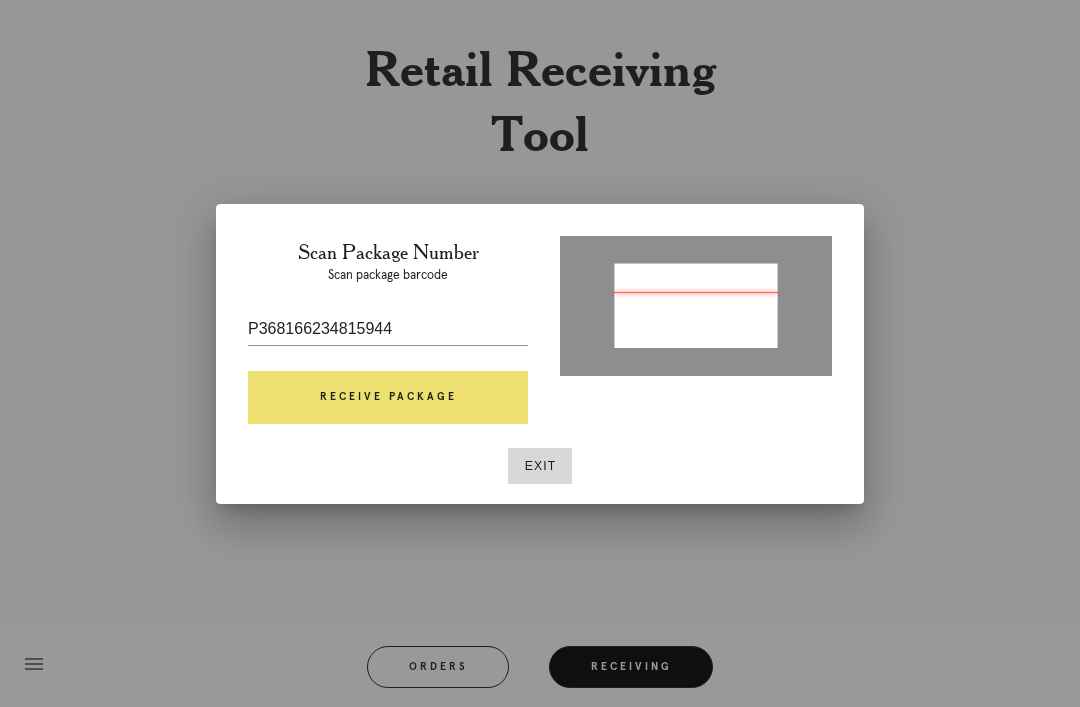 click on "Receive Package" at bounding box center [388, 398] 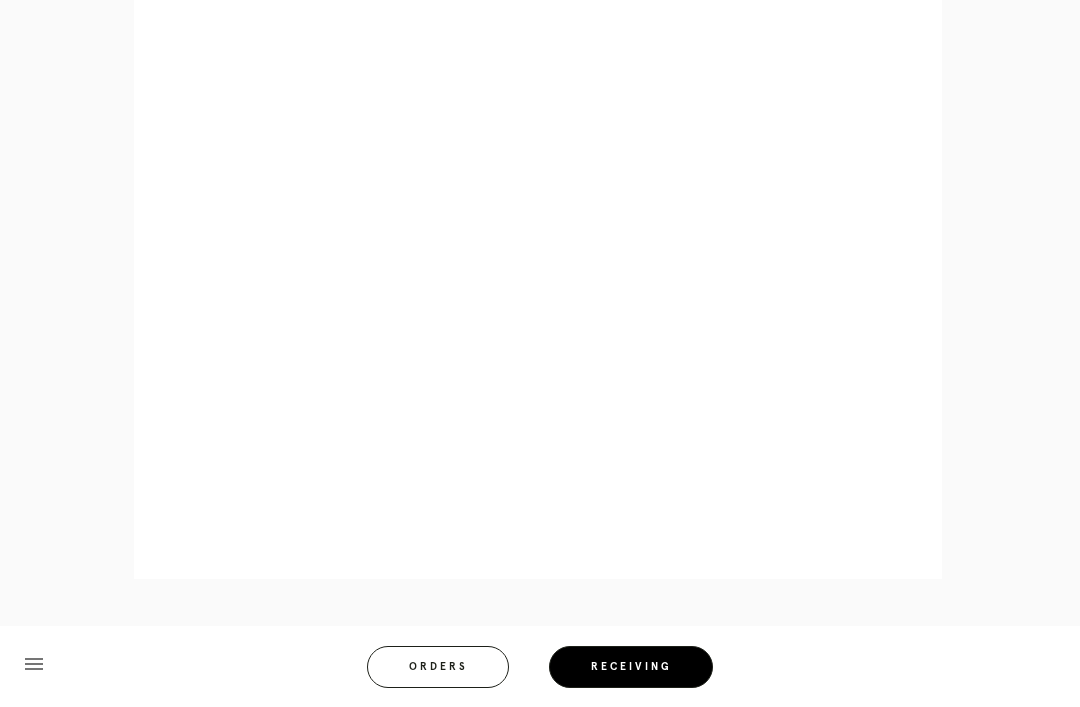 scroll, scrollTop: 925, scrollLeft: 0, axis: vertical 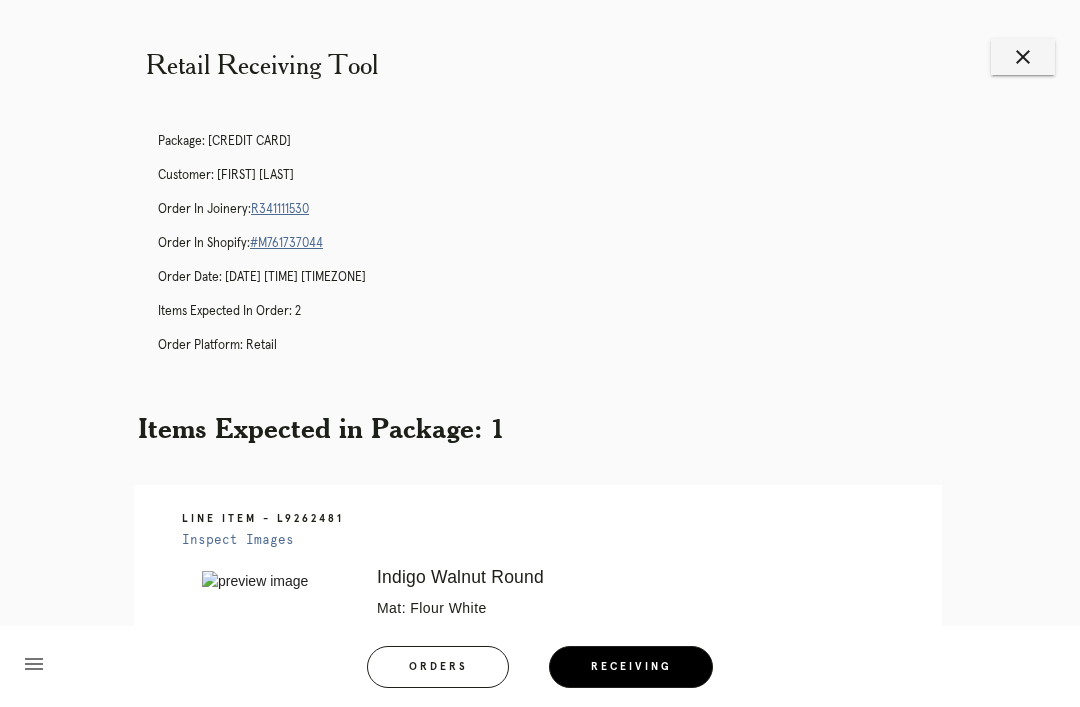 click on "Receiving" at bounding box center [631, 667] 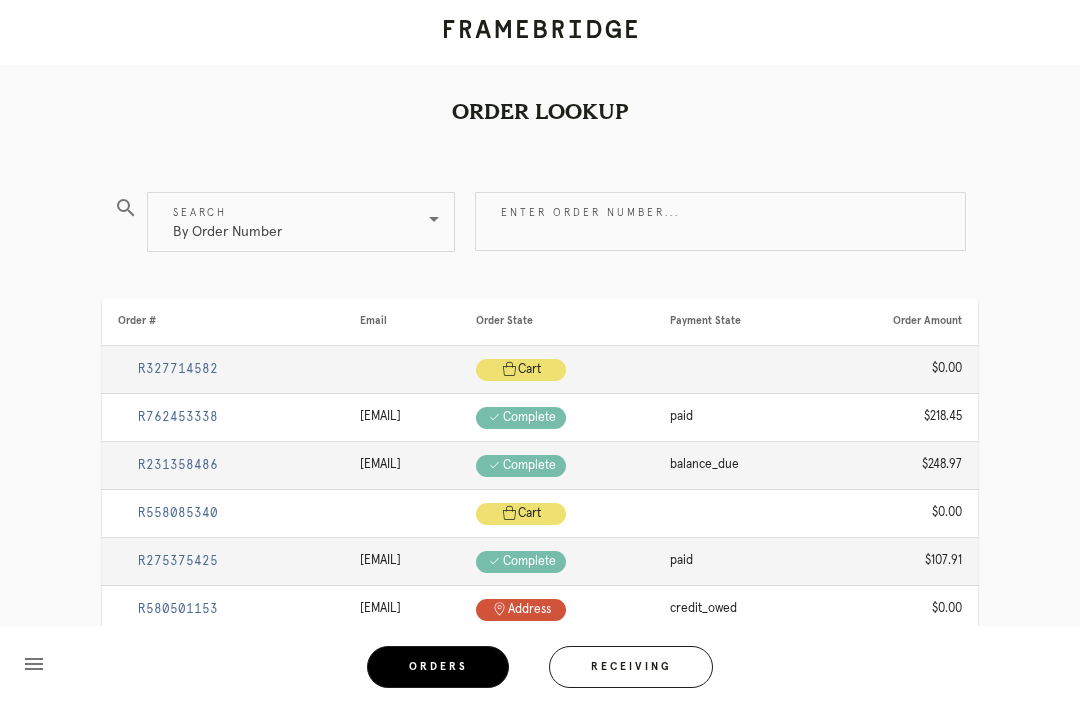 click on "Receiving" at bounding box center [631, 667] 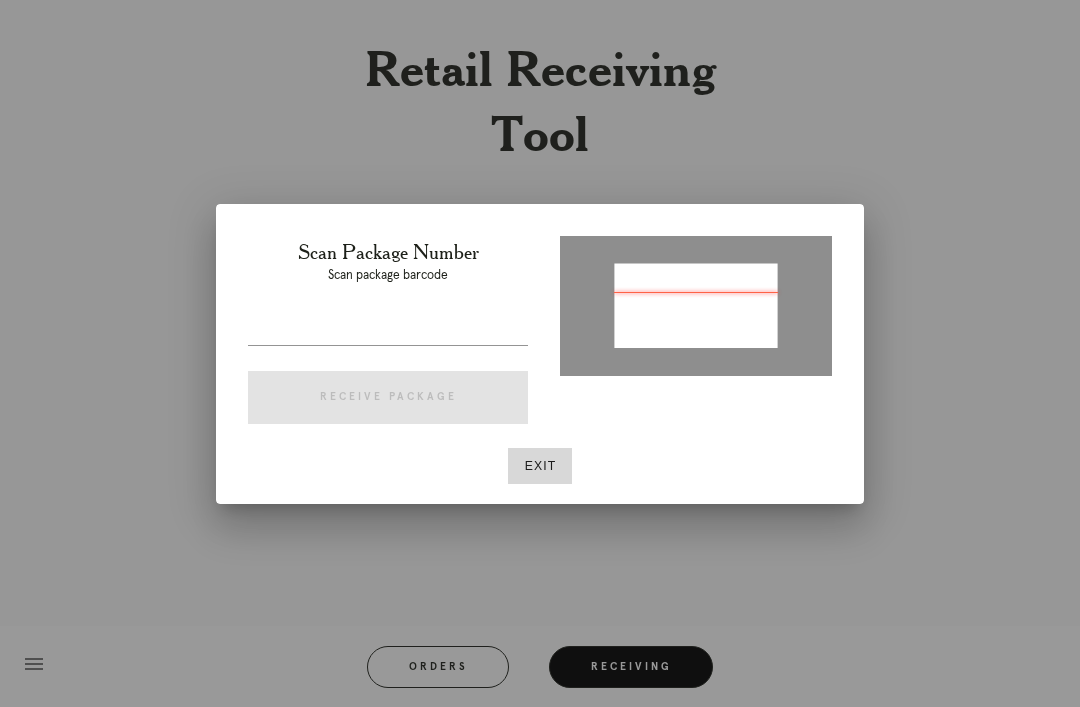 type on "P120094269526404" 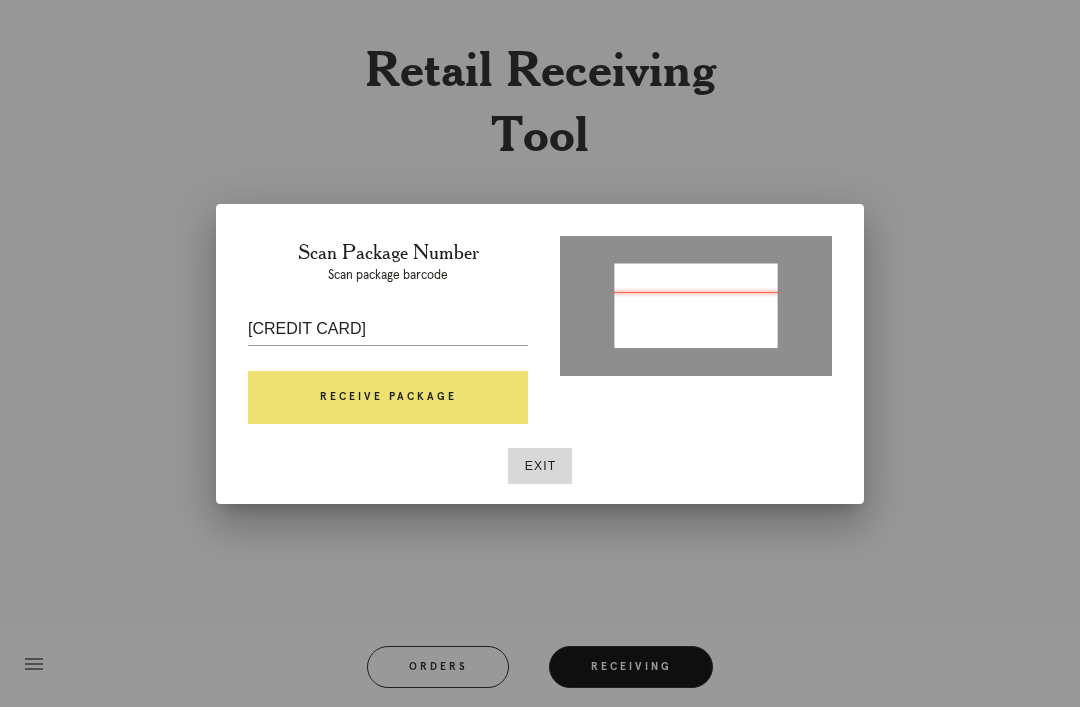 click on "Receive Package" at bounding box center [388, 398] 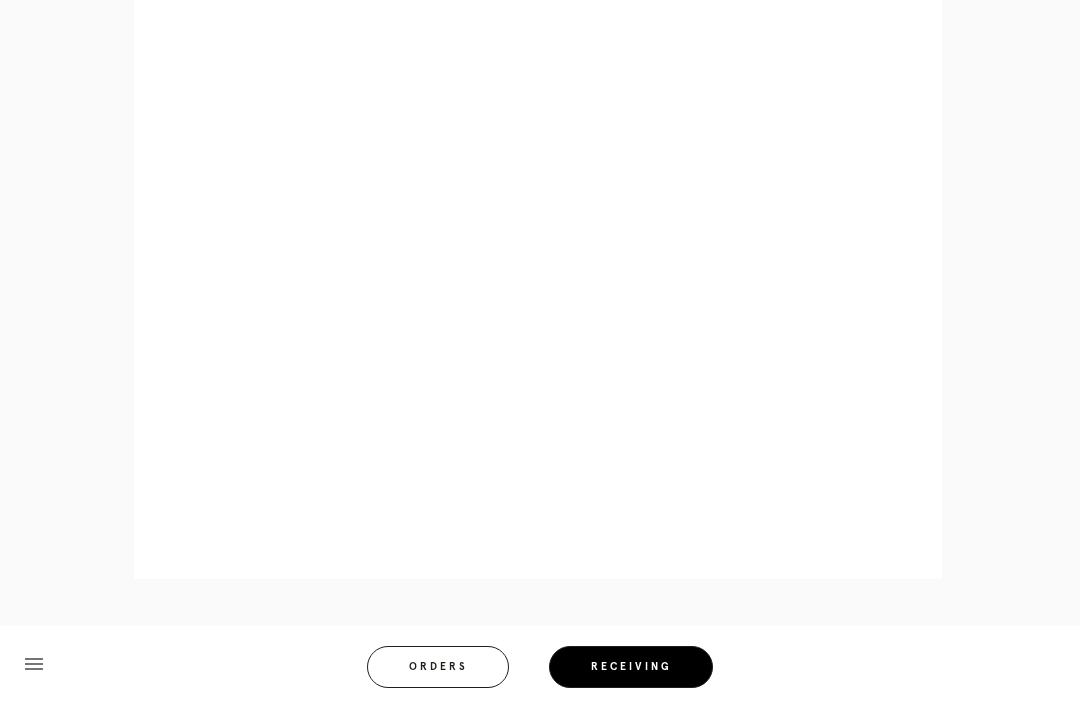 scroll, scrollTop: 855, scrollLeft: 0, axis: vertical 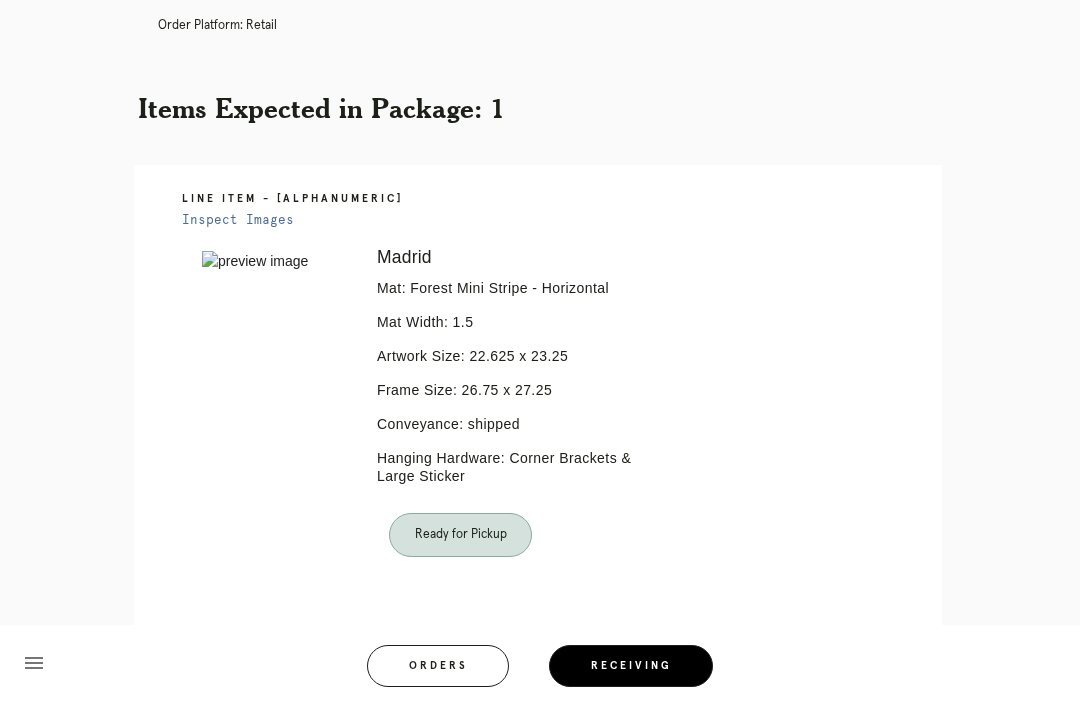 click on "Receiving" at bounding box center (631, 667) 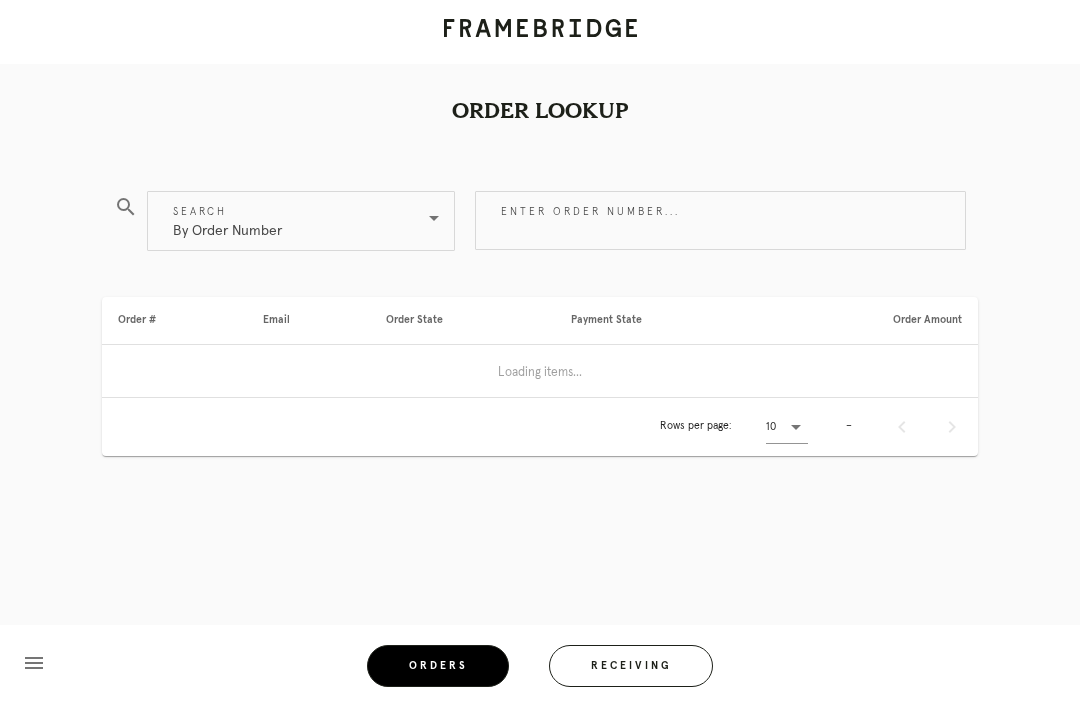 click on "Receiving" at bounding box center [631, 667] 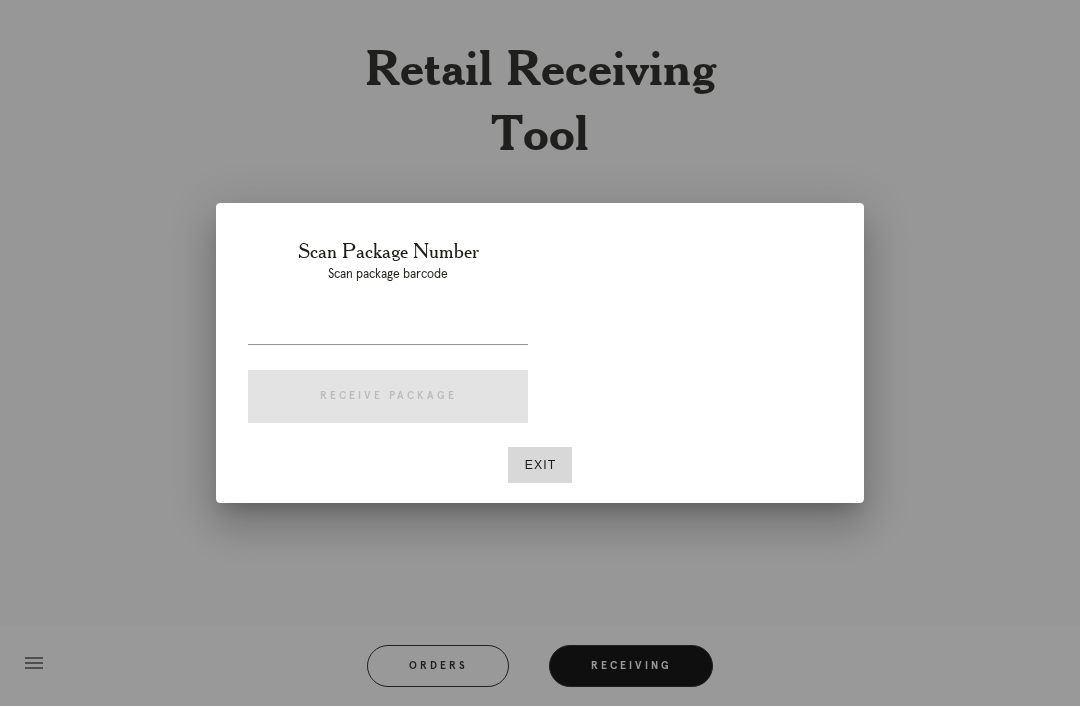 scroll, scrollTop: 67, scrollLeft: 0, axis: vertical 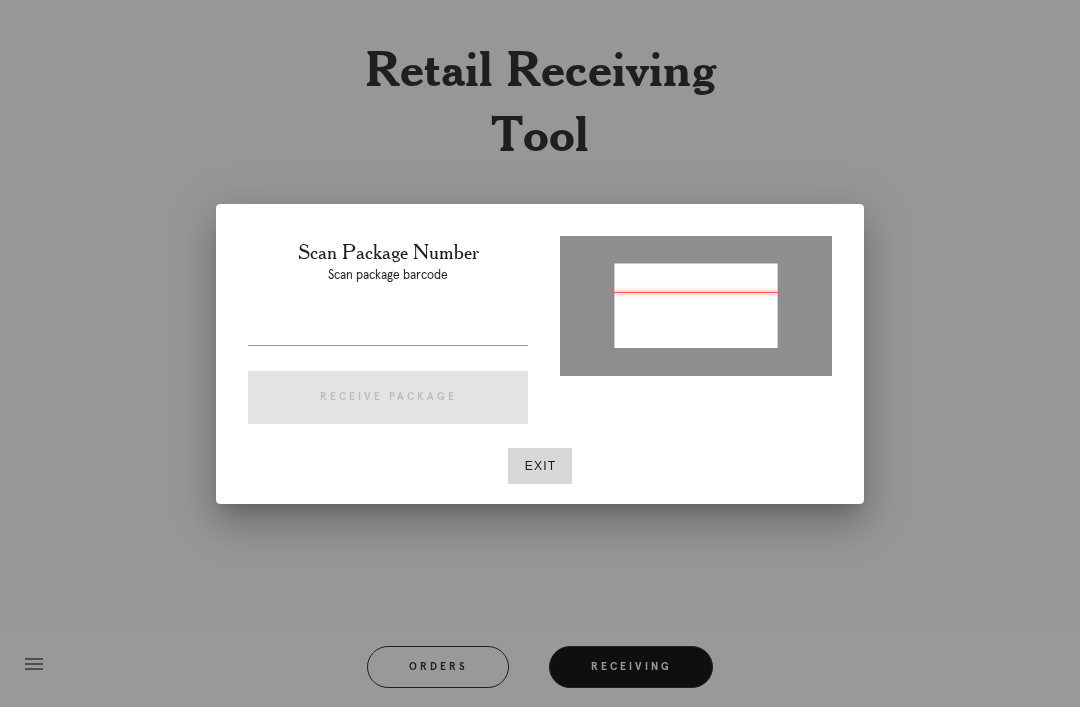 type on "P525408879747851" 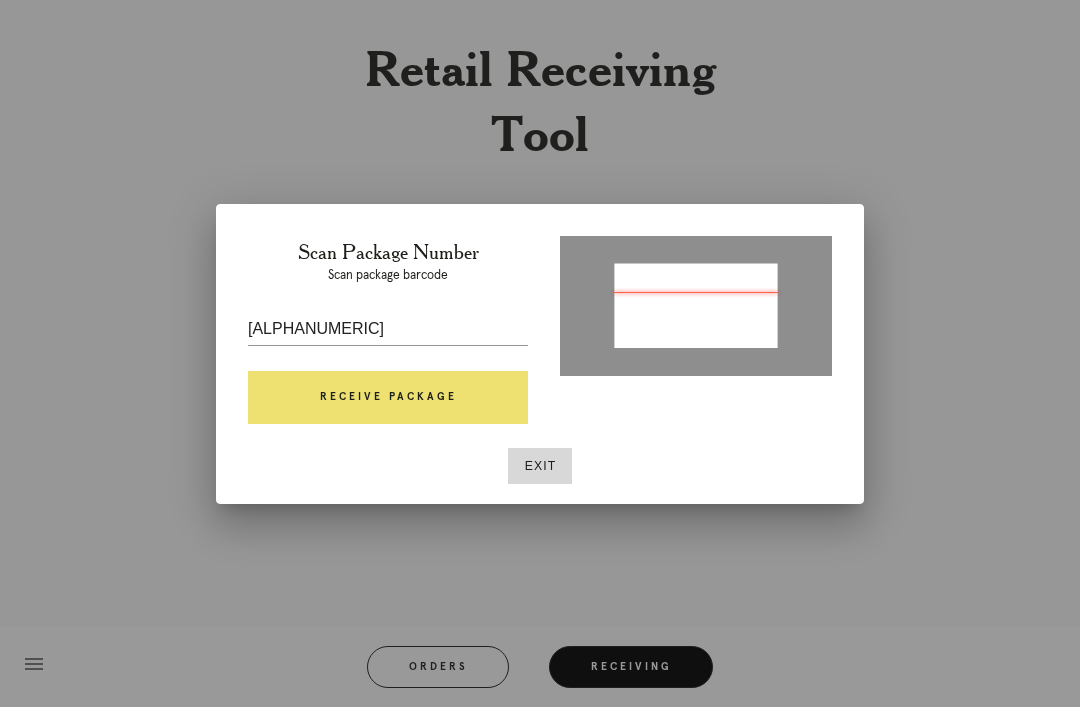 click on "Receive Package" at bounding box center [388, 398] 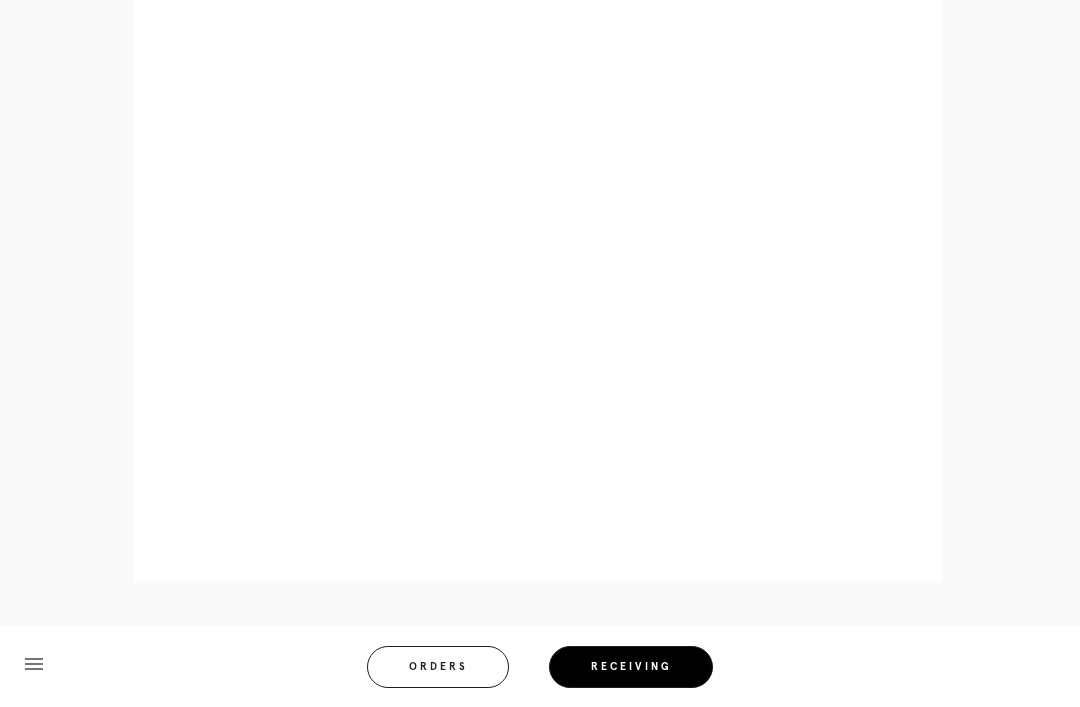 scroll, scrollTop: 956, scrollLeft: 0, axis: vertical 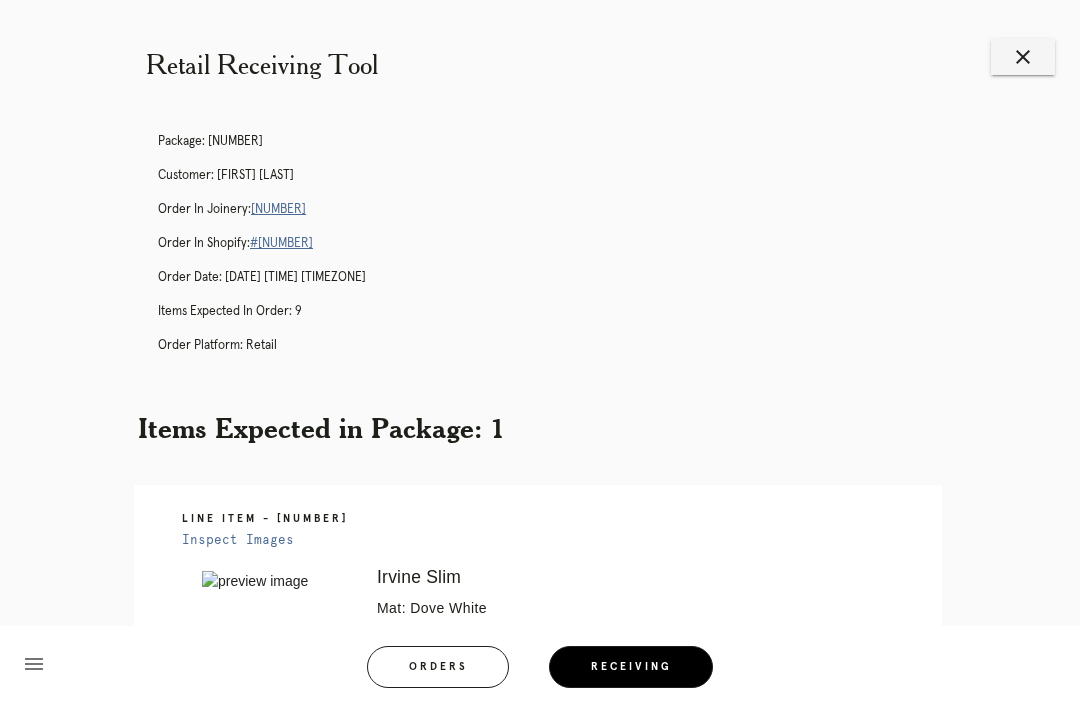 click on "R192380864" at bounding box center [278, 209] 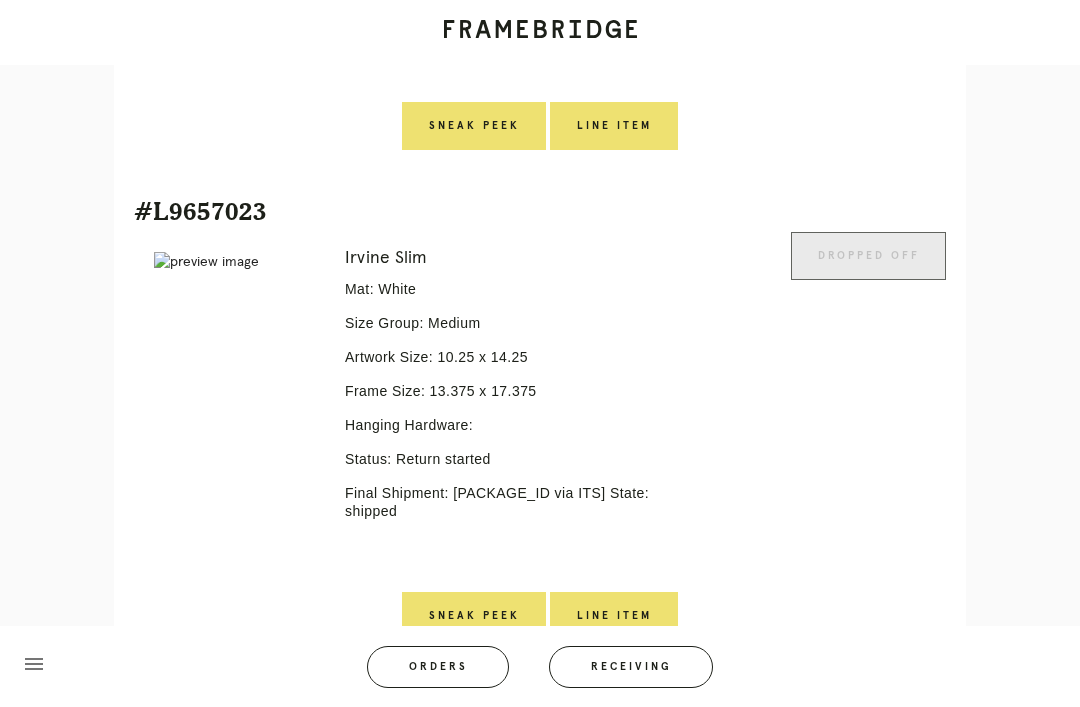 scroll, scrollTop: 834, scrollLeft: 0, axis: vertical 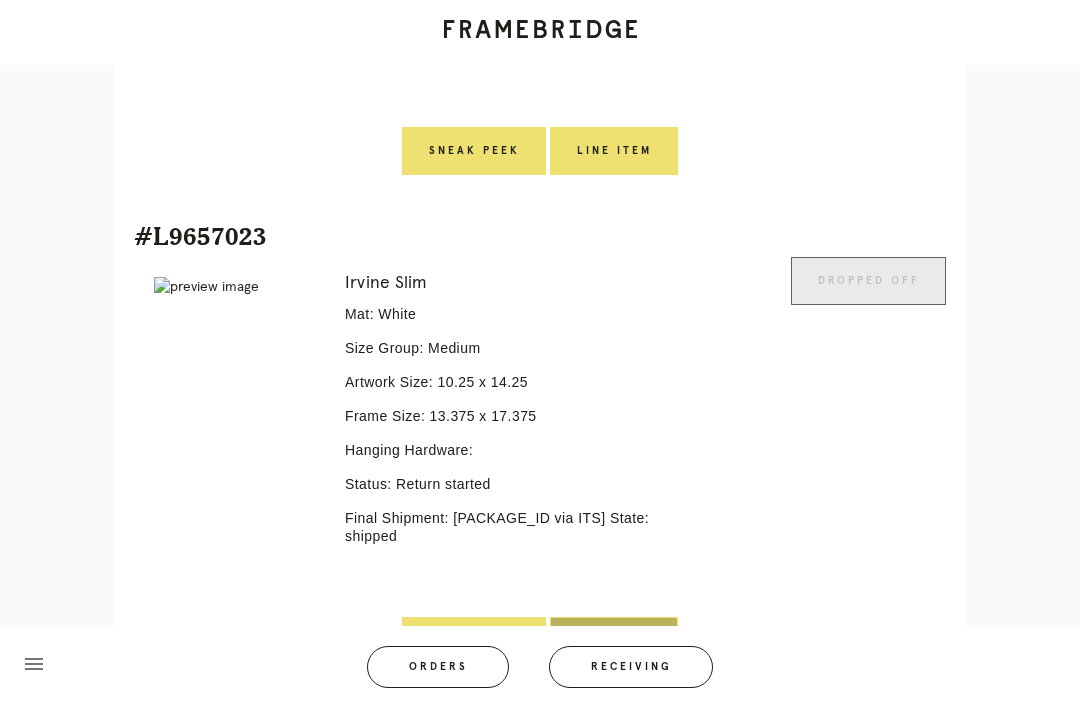 click on "Line Item" at bounding box center (614, 641) 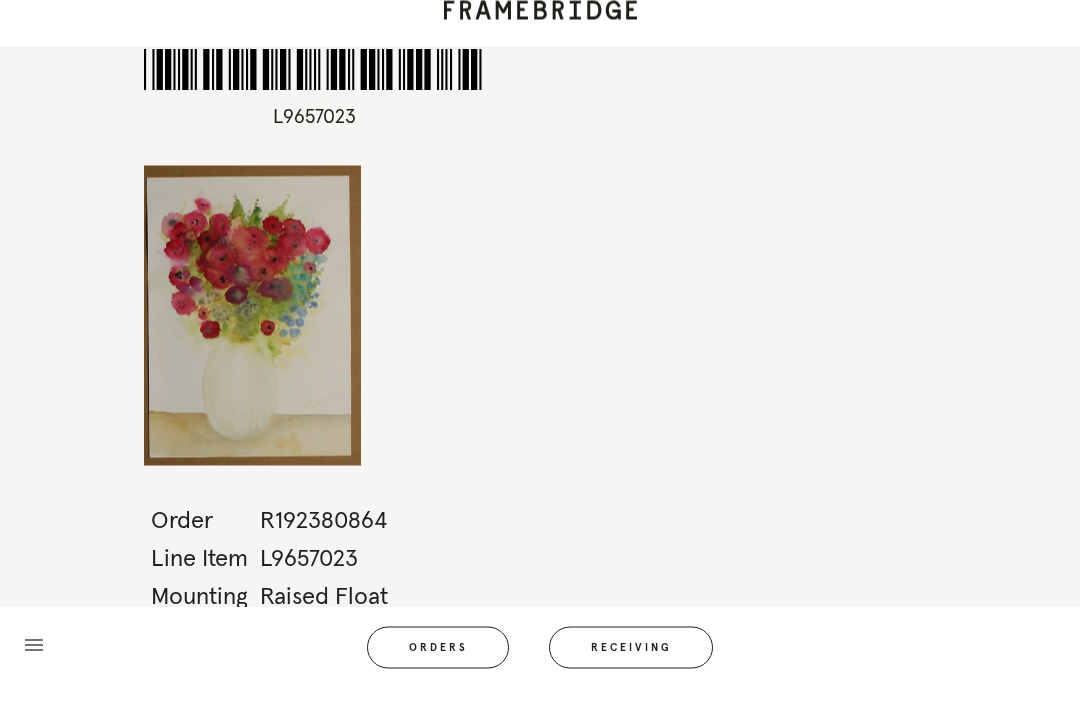 scroll, scrollTop: 0, scrollLeft: 0, axis: both 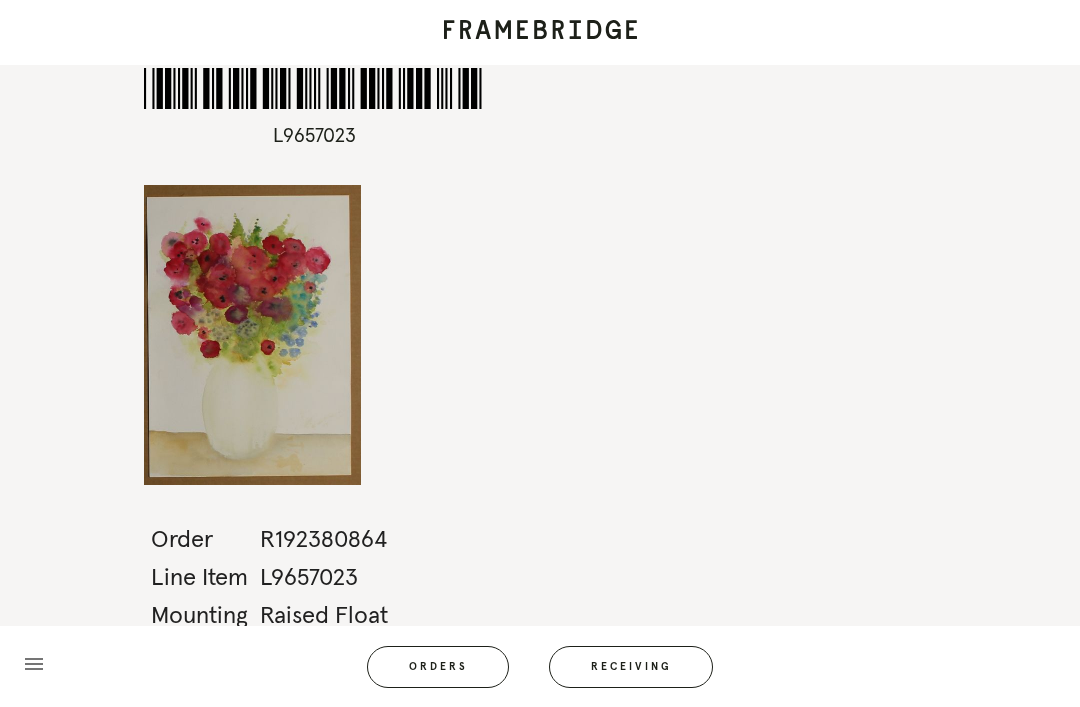 click on "Receiving" at bounding box center (631, 667) 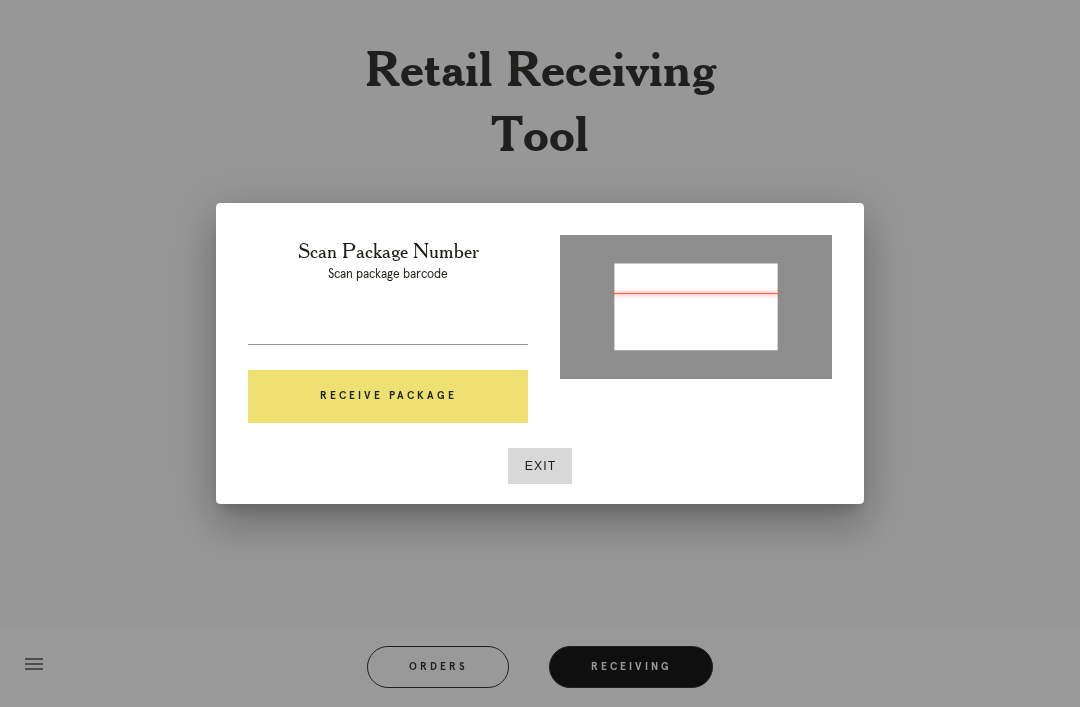 type on "P483812362055135" 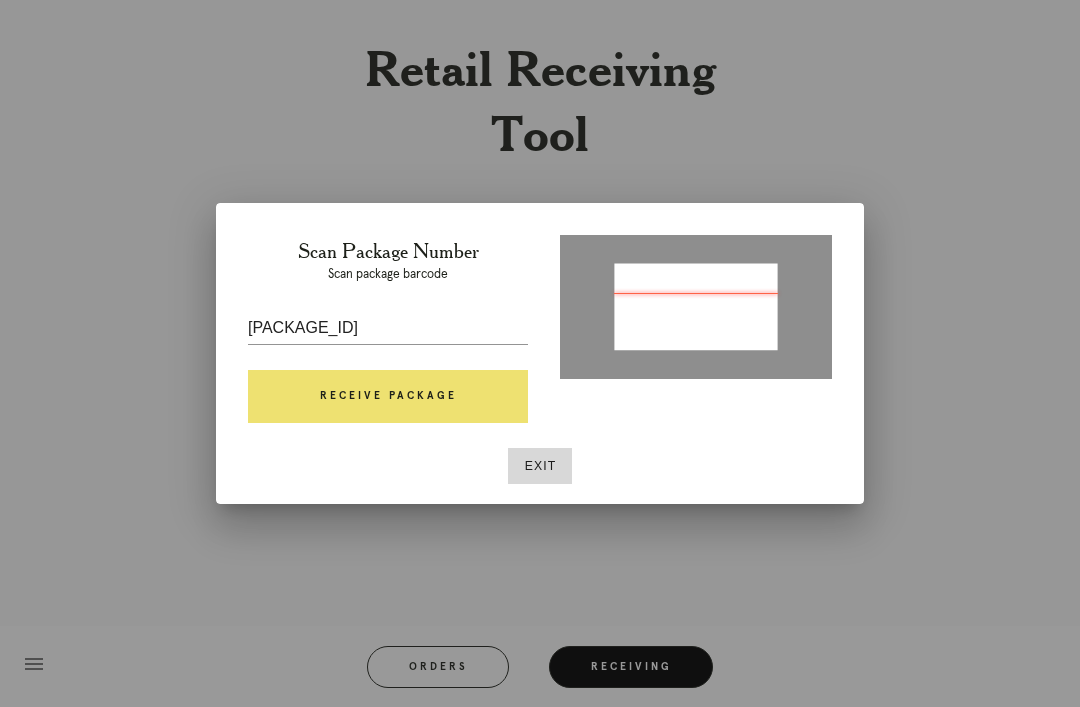 click on "Receive Package" at bounding box center [388, 397] 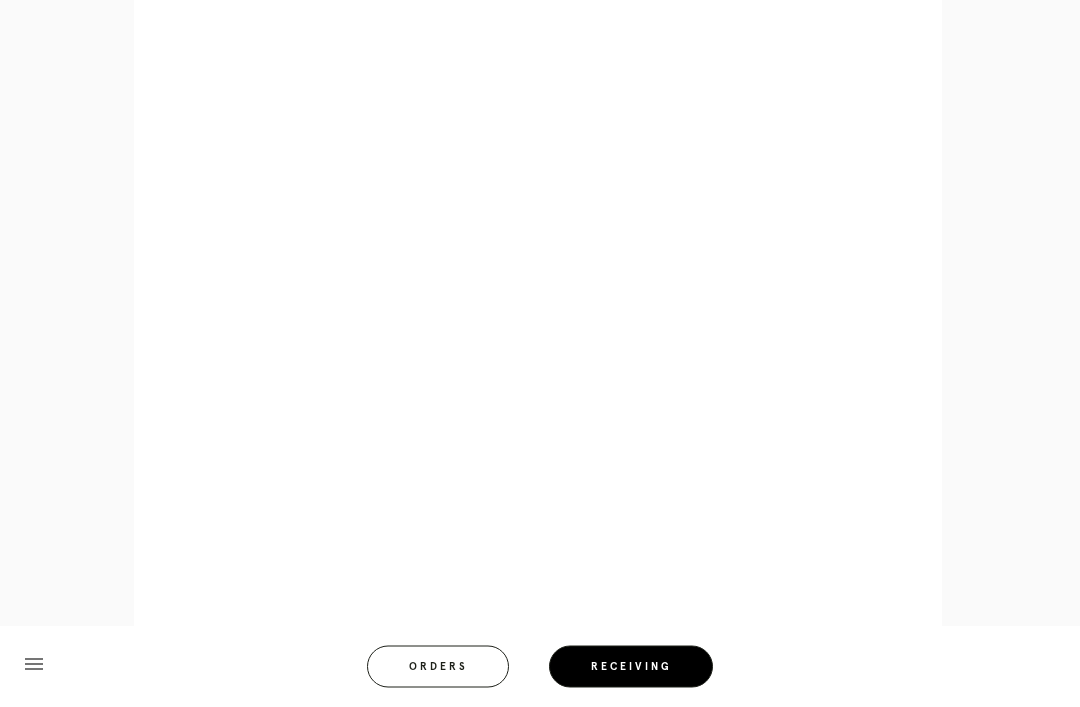 scroll, scrollTop: 869, scrollLeft: 0, axis: vertical 